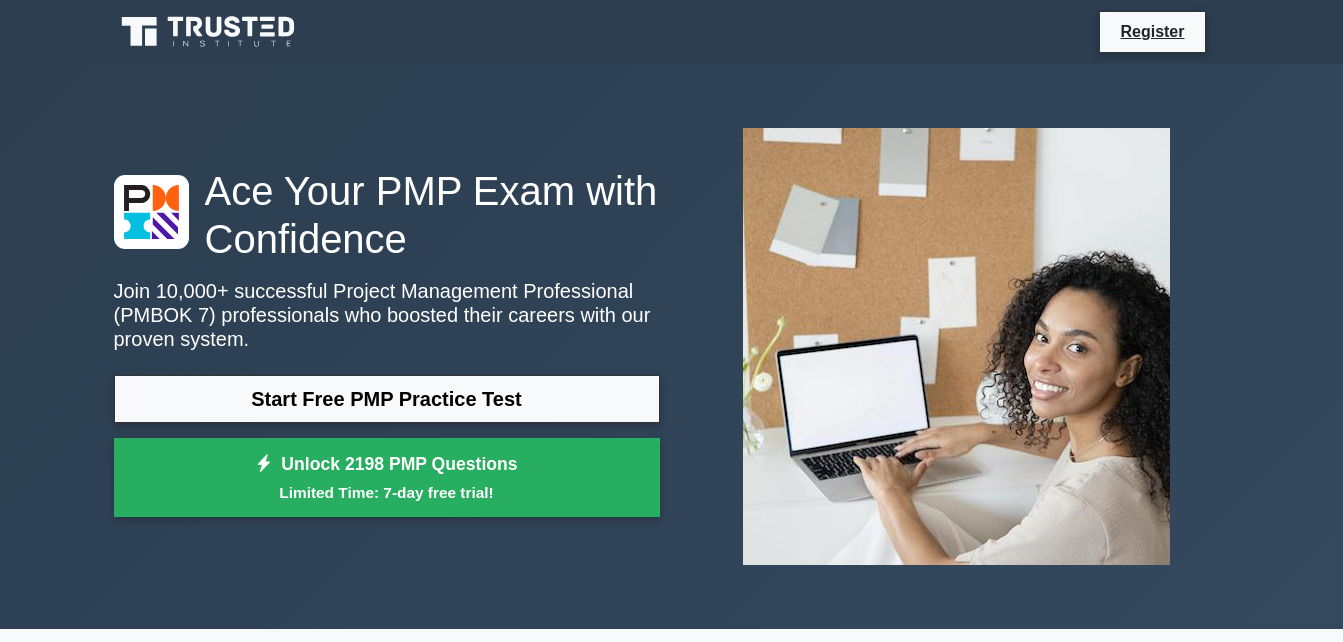 scroll, scrollTop: 0, scrollLeft: 0, axis: both 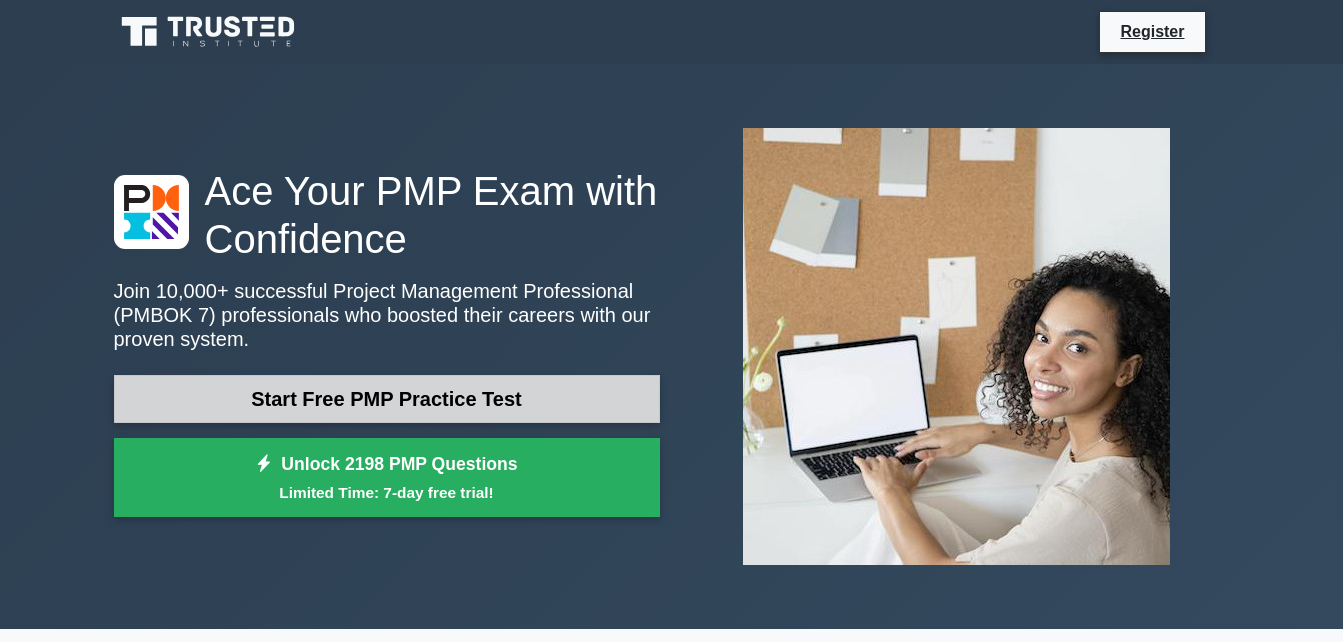 click on "Start Free PMP Practice Test" at bounding box center (387, 399) 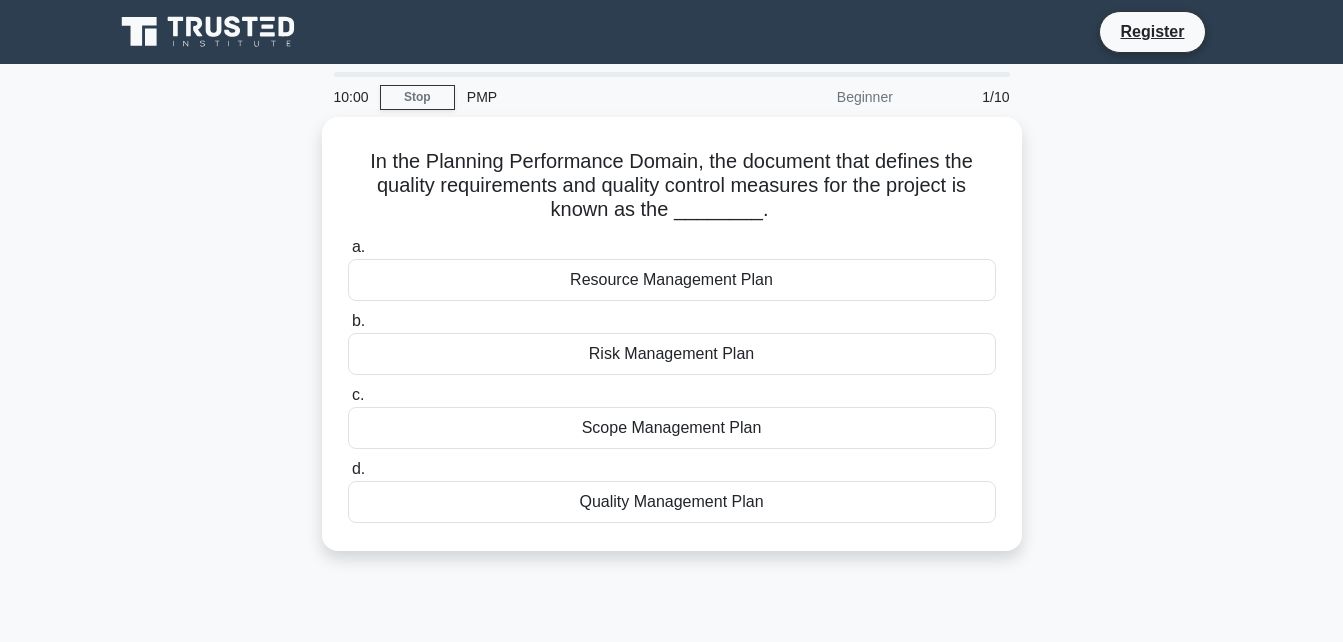 scroll, scrollTop: 0, scrollLeft: 0, axis: both 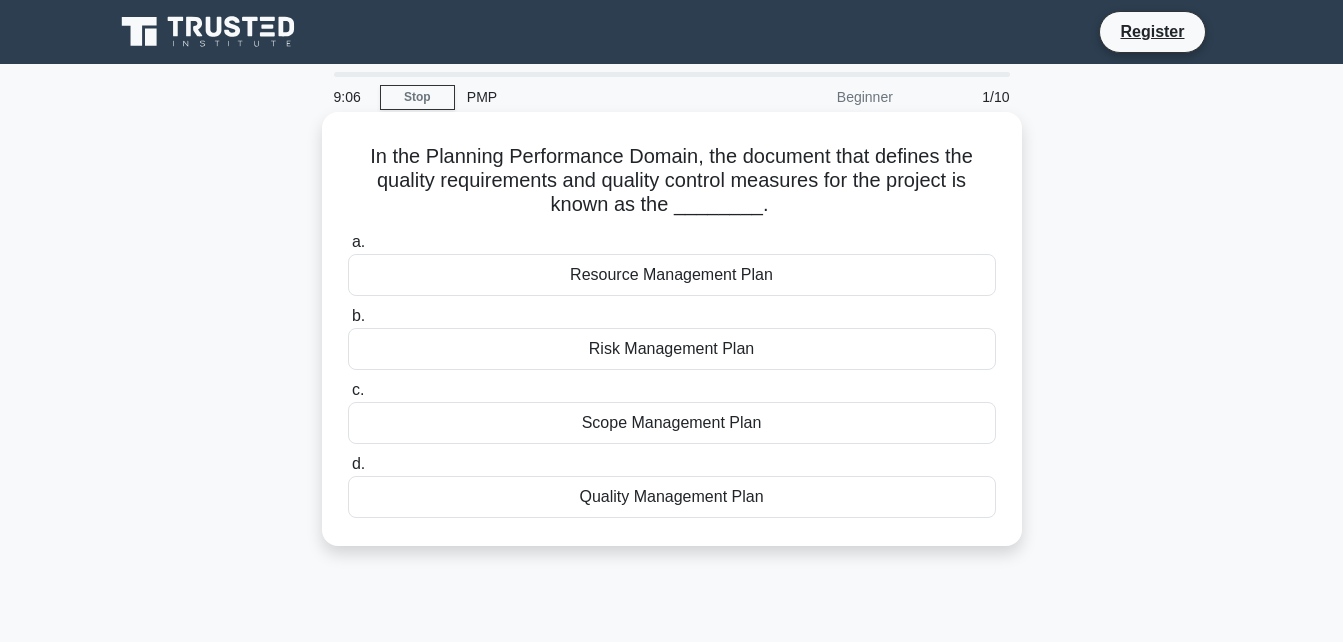 click on "Risk Management Plan" at bounding box center [672, 349] 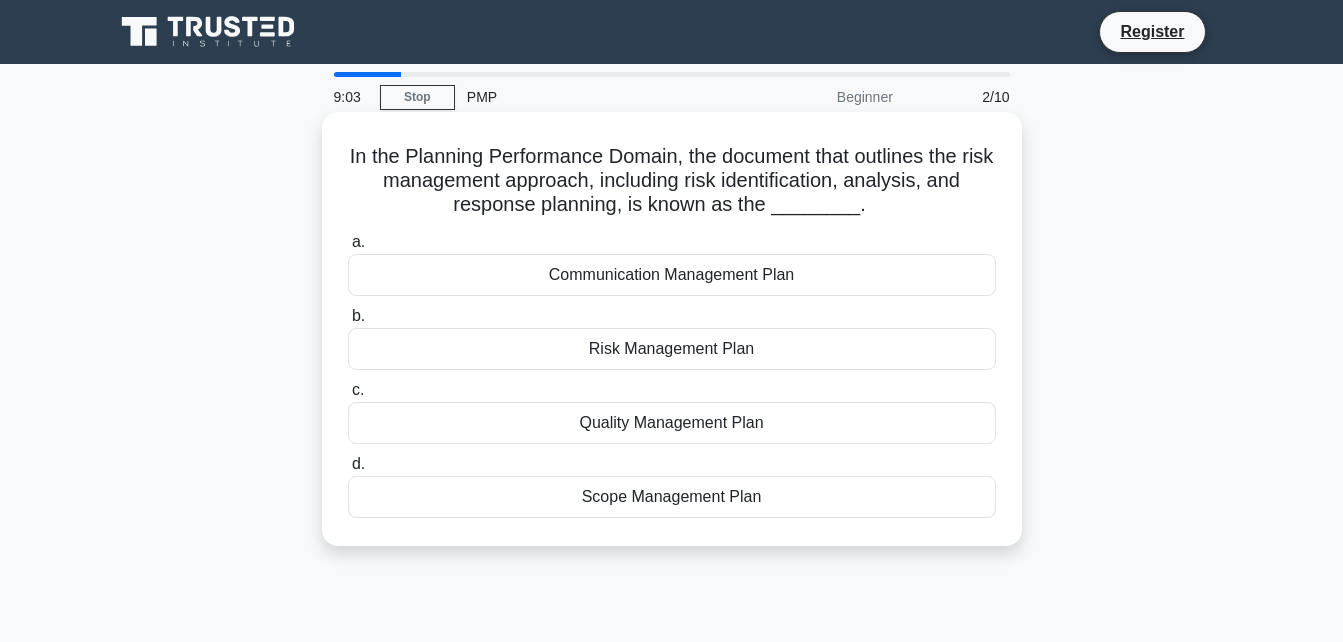 click on "Risk Management Plan" at bounding box center [672, 349] 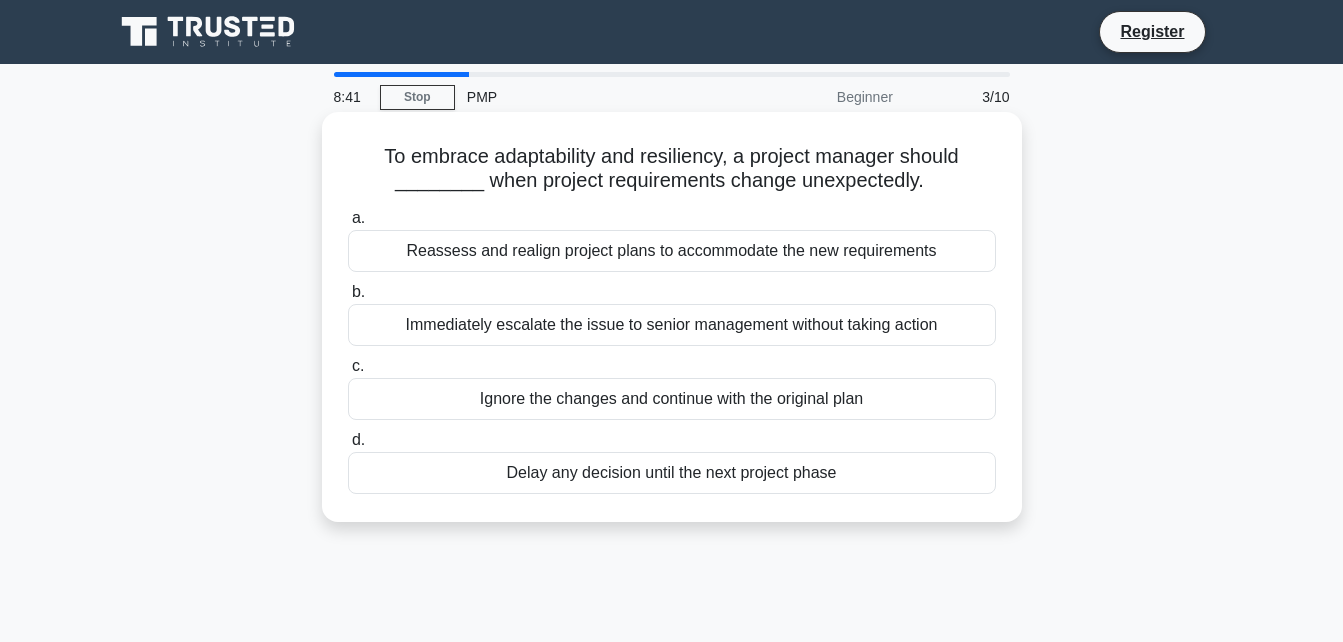 click on "Reassess and realign project plans to accommodate the new requirements" at bounding box center [672, 251] 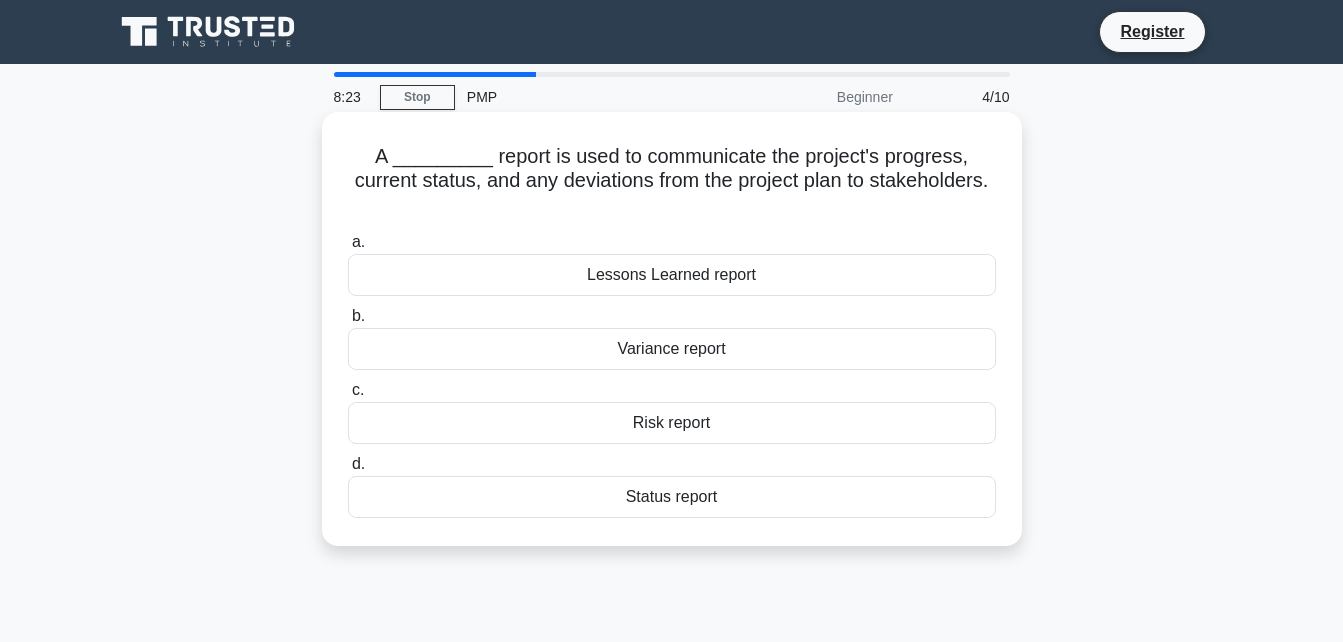 click on "Risk report" at bounding box center (672, 423) 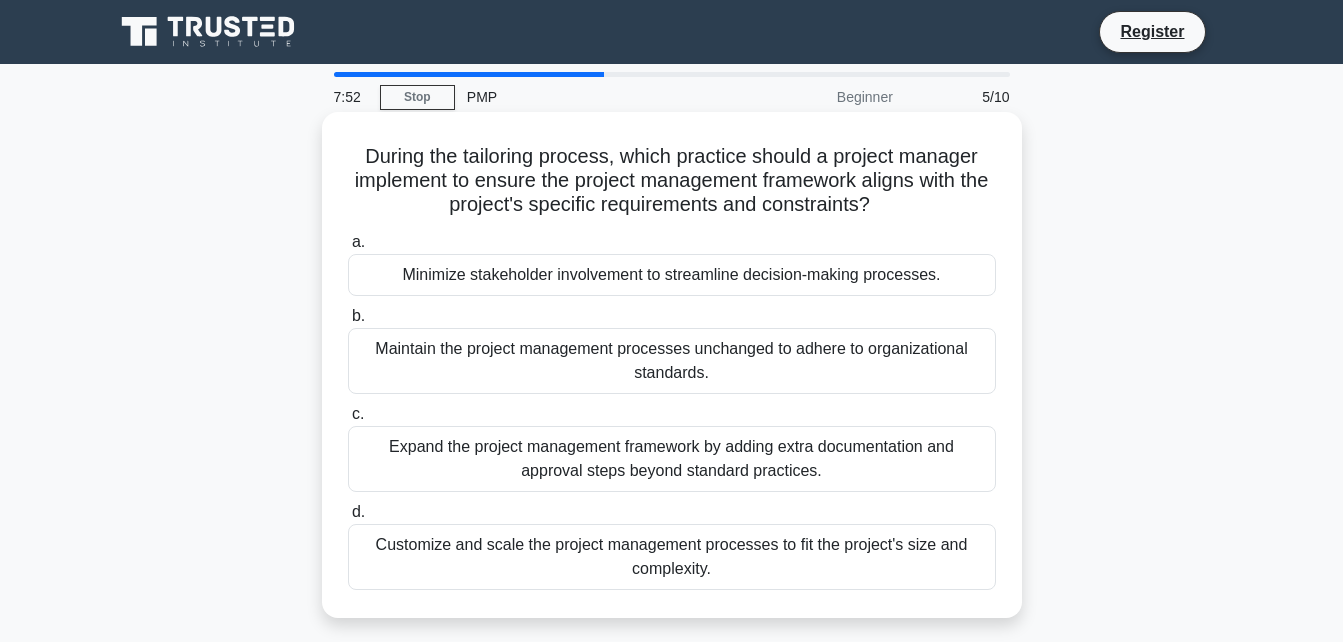 click on "Expand the project management framework by adding extra documentation and approval steps beyond standard practices." at bounding box center (672, 459) 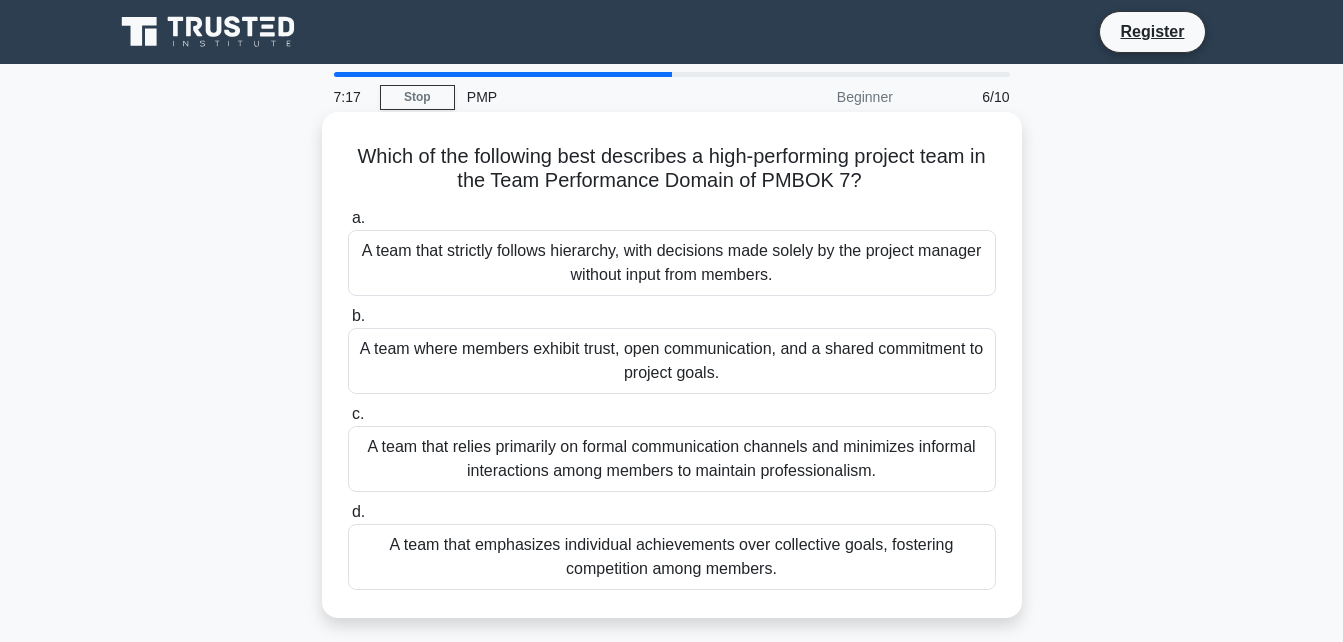 click on "A team where members exhibit trust, open communication, and a shared commitment to project goals." at bounding box center (672, 361) 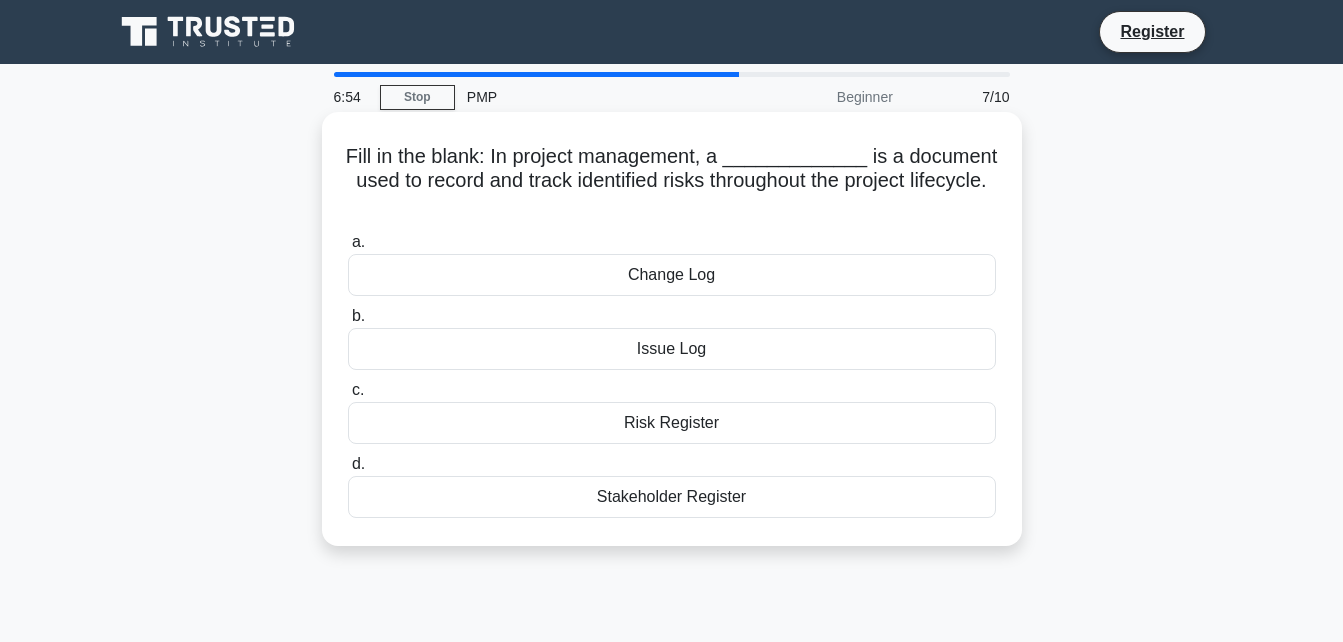 click on "Issue Log" at bounding box center [672, 349] 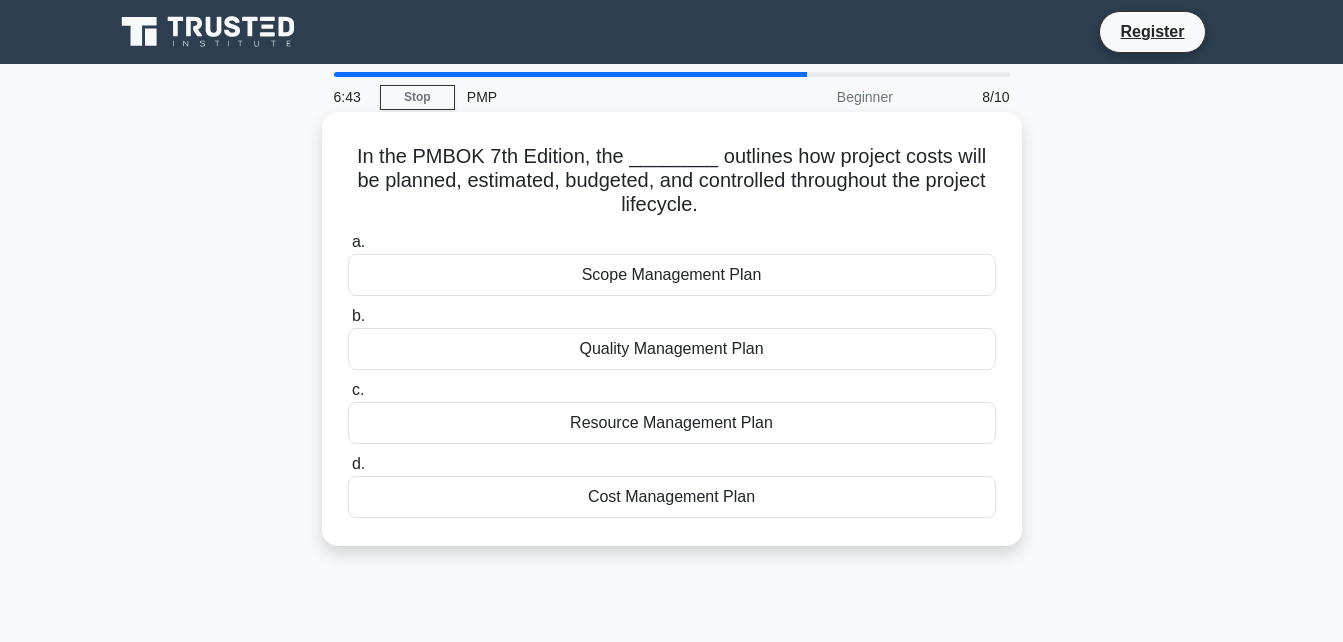 click on "Cost Management Plan" at bounding box center [672, 497] 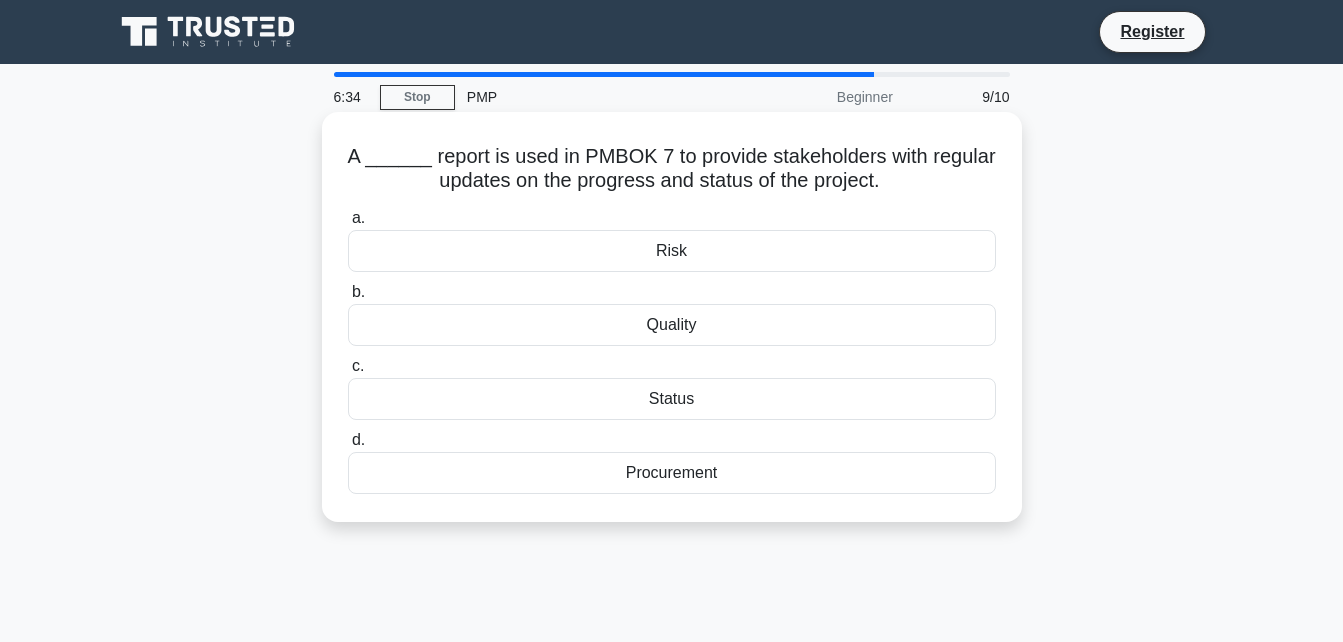 click on "Status" at bounding box center (672, 399) 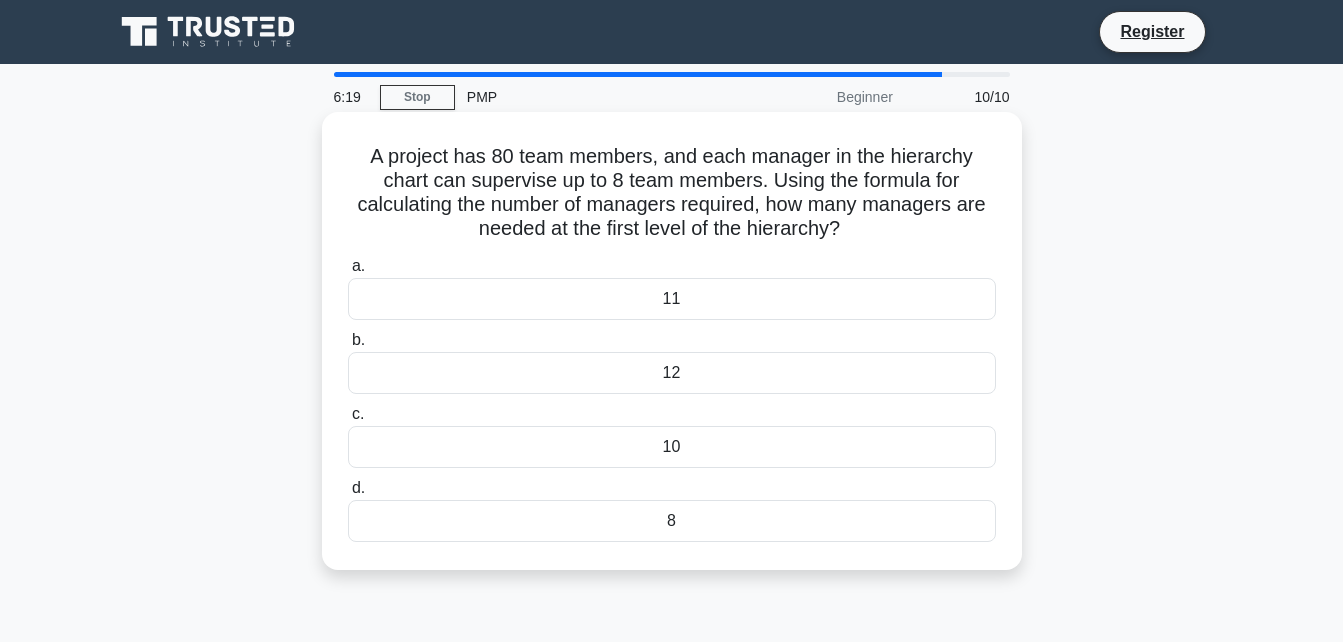 click on "8" at bounding box center (672, 521) 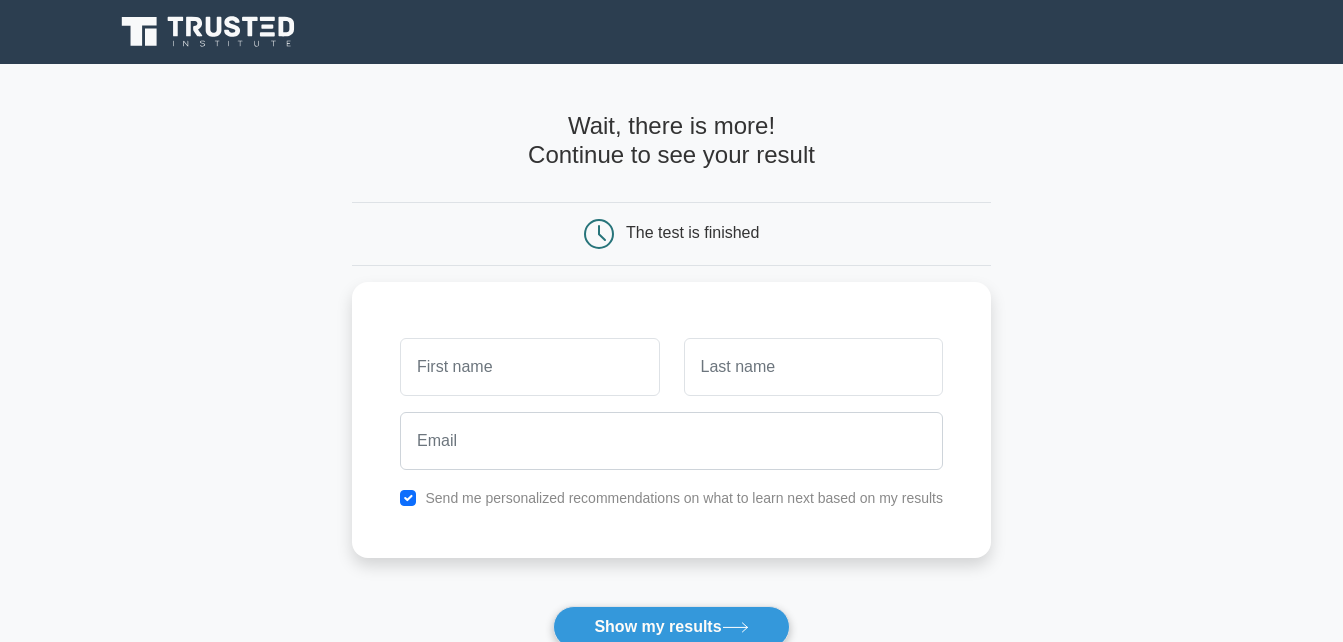scroll, scrollTop: 0, scrollLeft: 0, axis: both 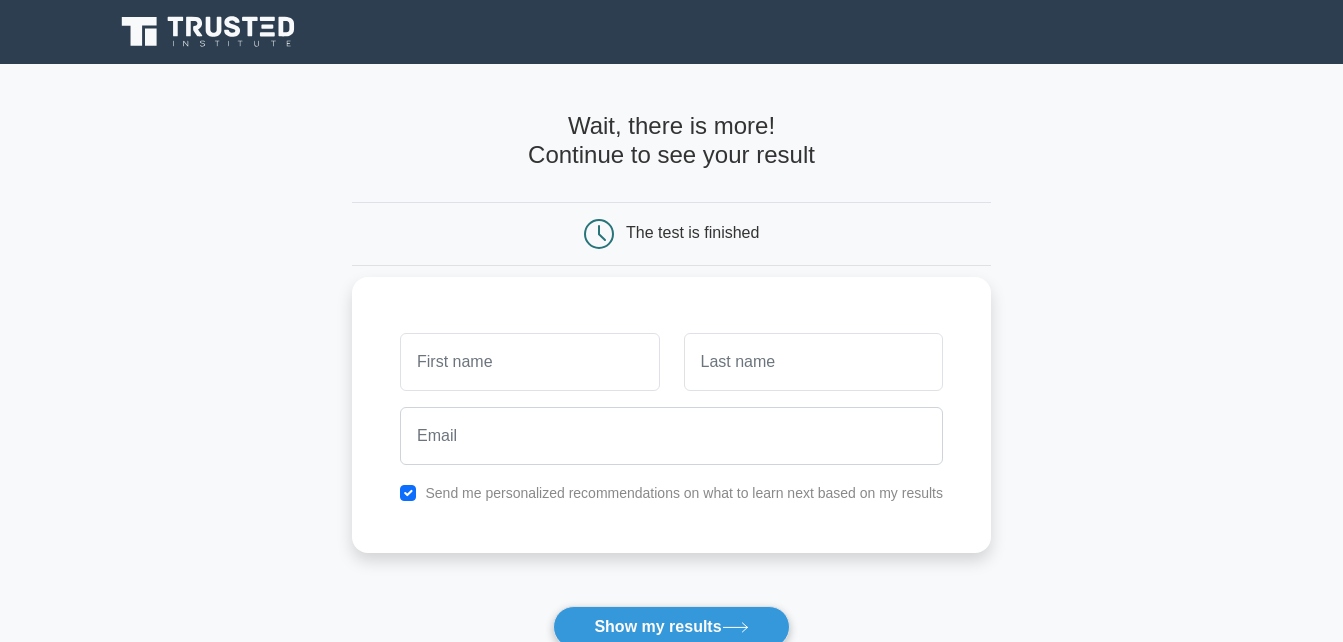 click at bounding box center [529, 362] 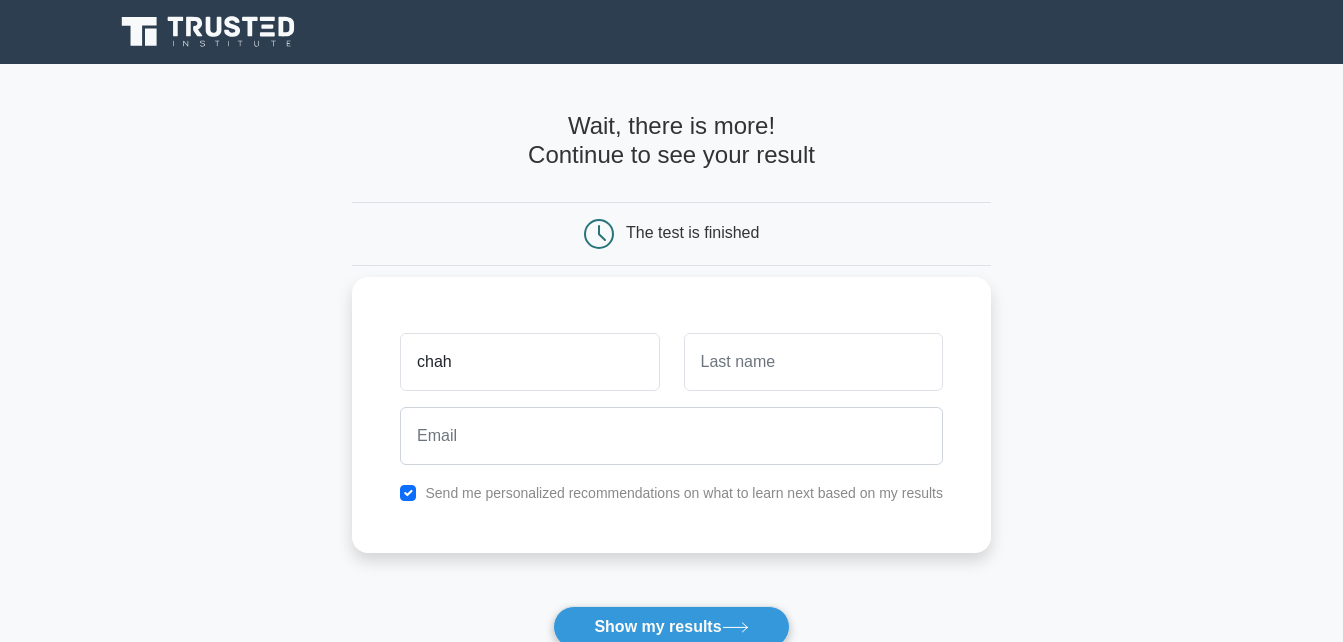 type on "chah" 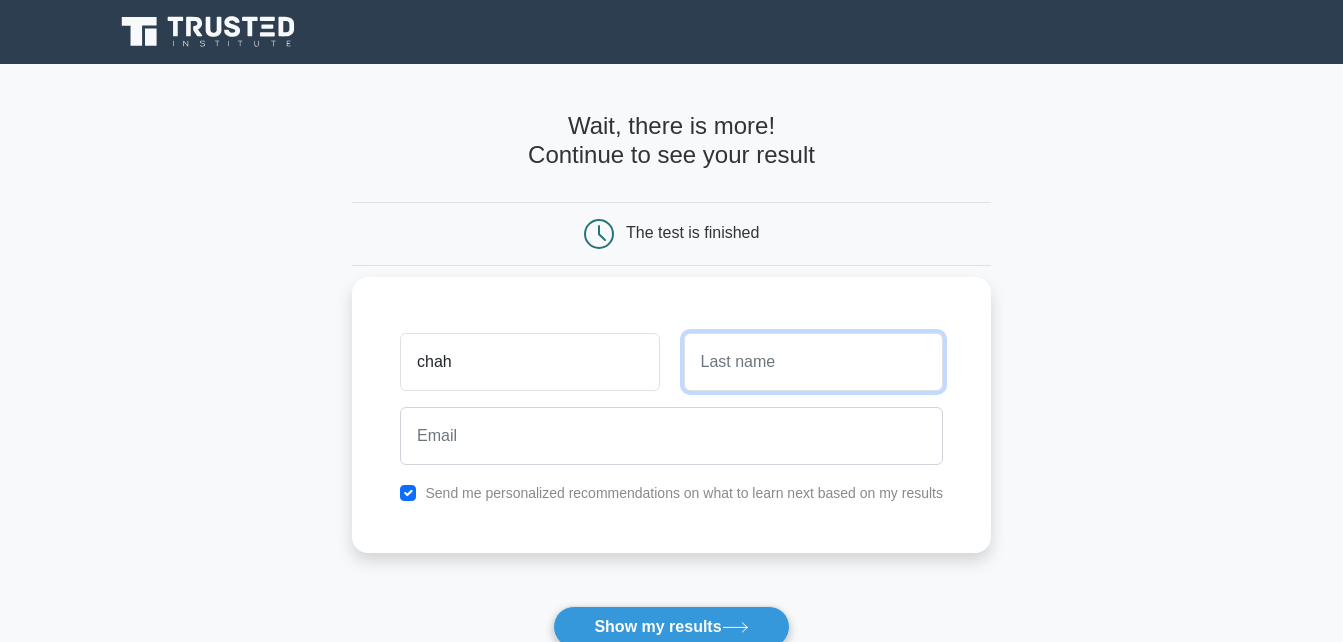 click at bounding box center [813, 362] 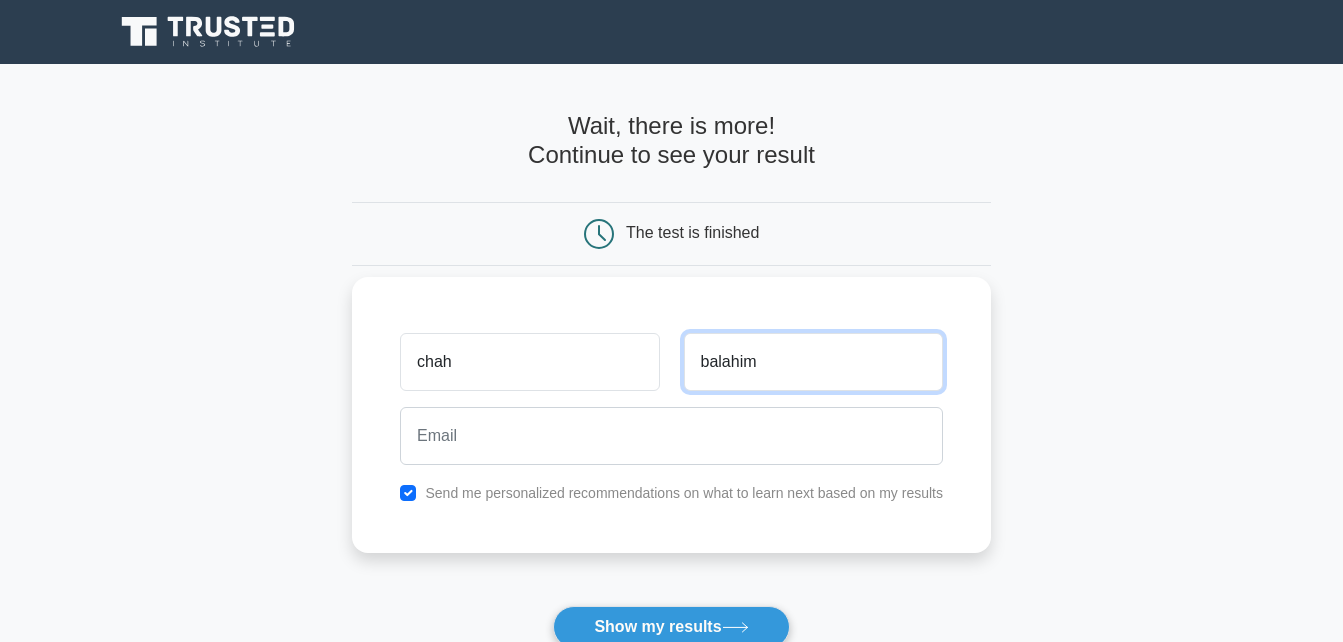 type on "balahim" 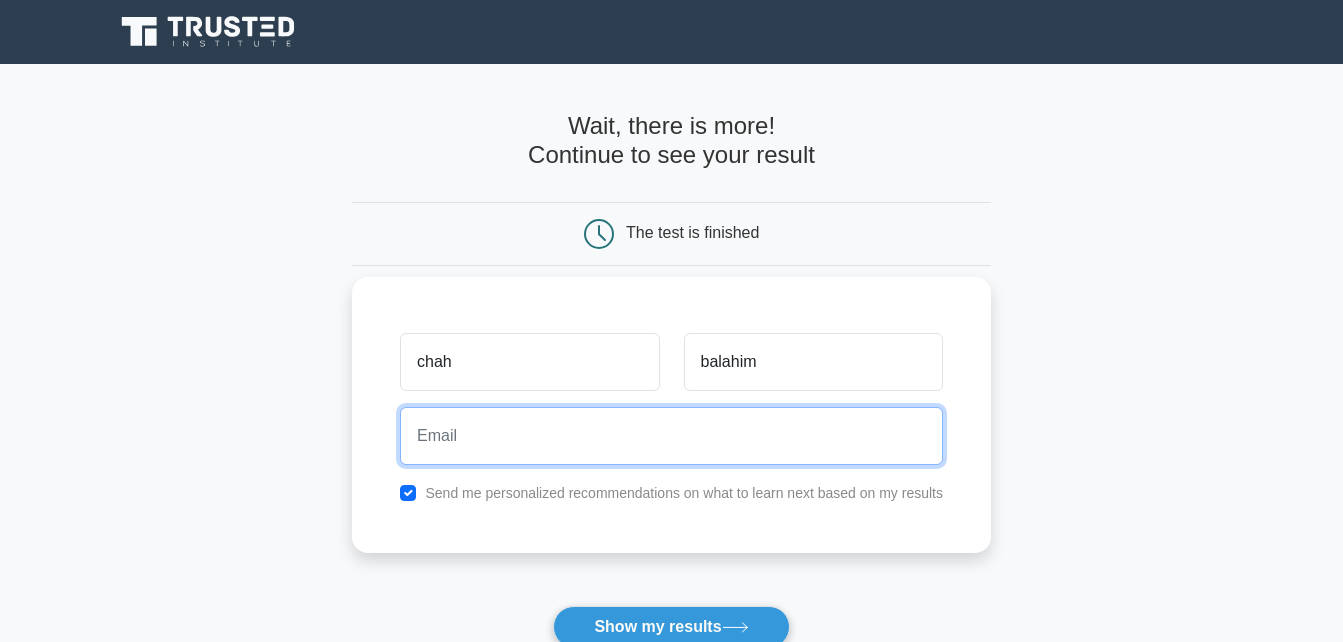 click at bounding box center (671, 436) 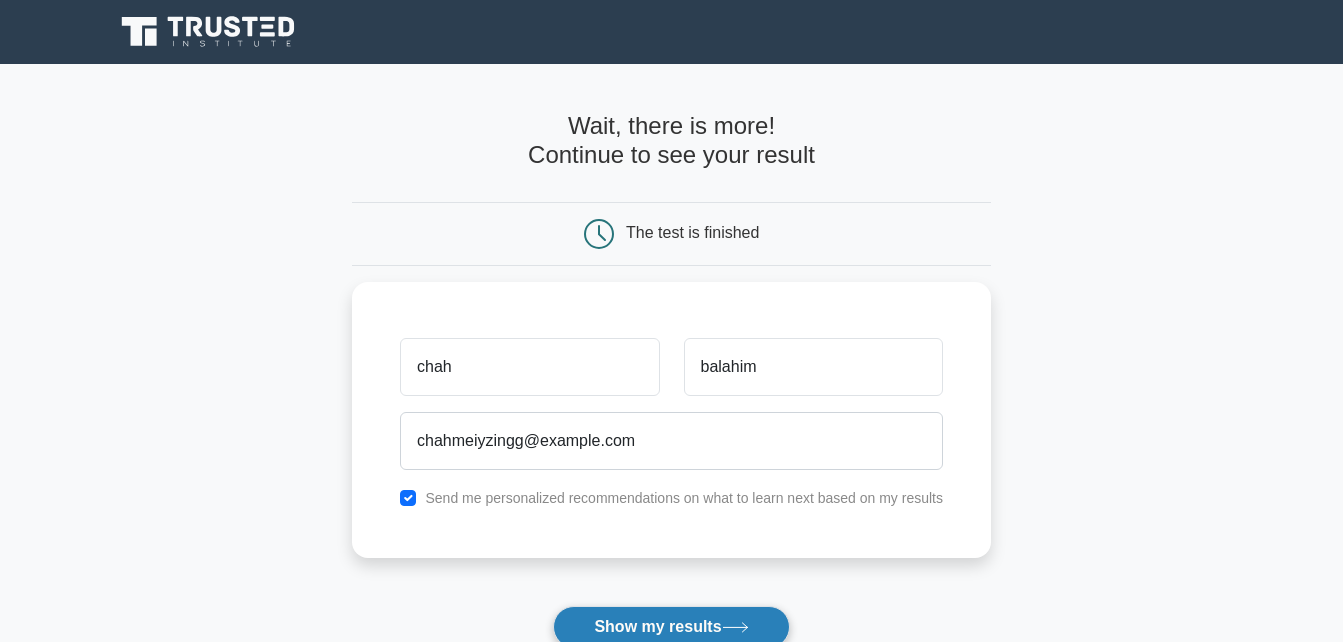 click on "Show my results" at bounding box center [671, 627] 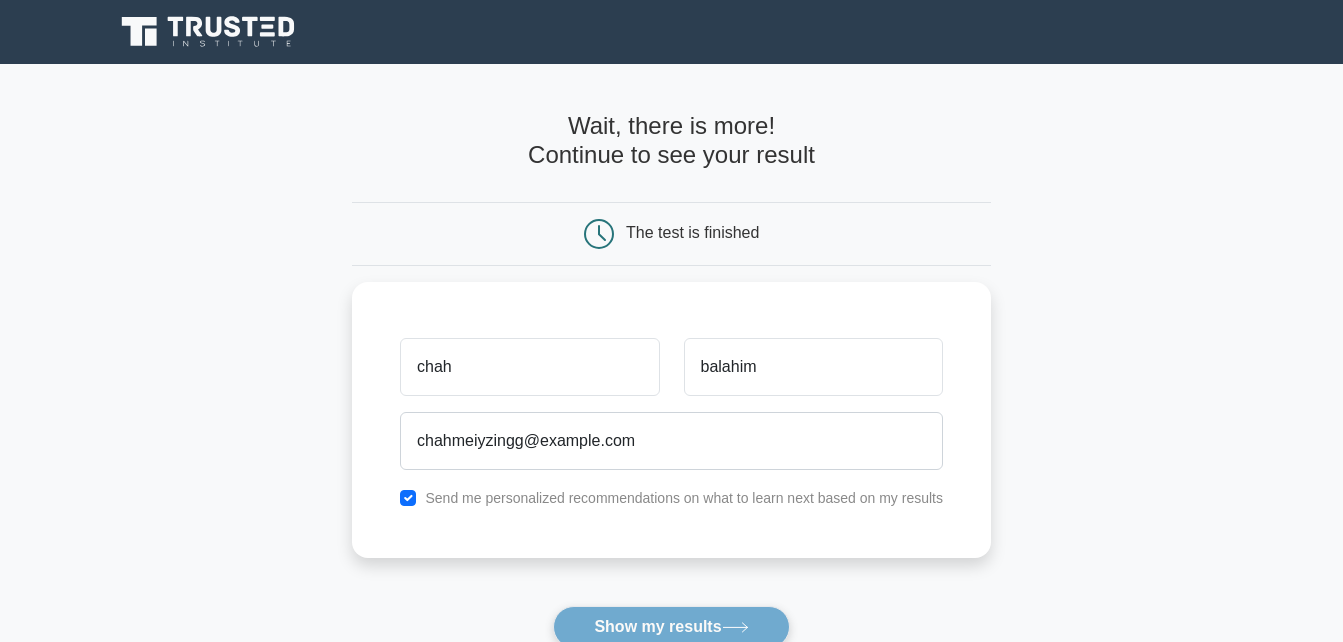 scroll, scrollTop: 46, scrollLeft: 0, axis: vertical 